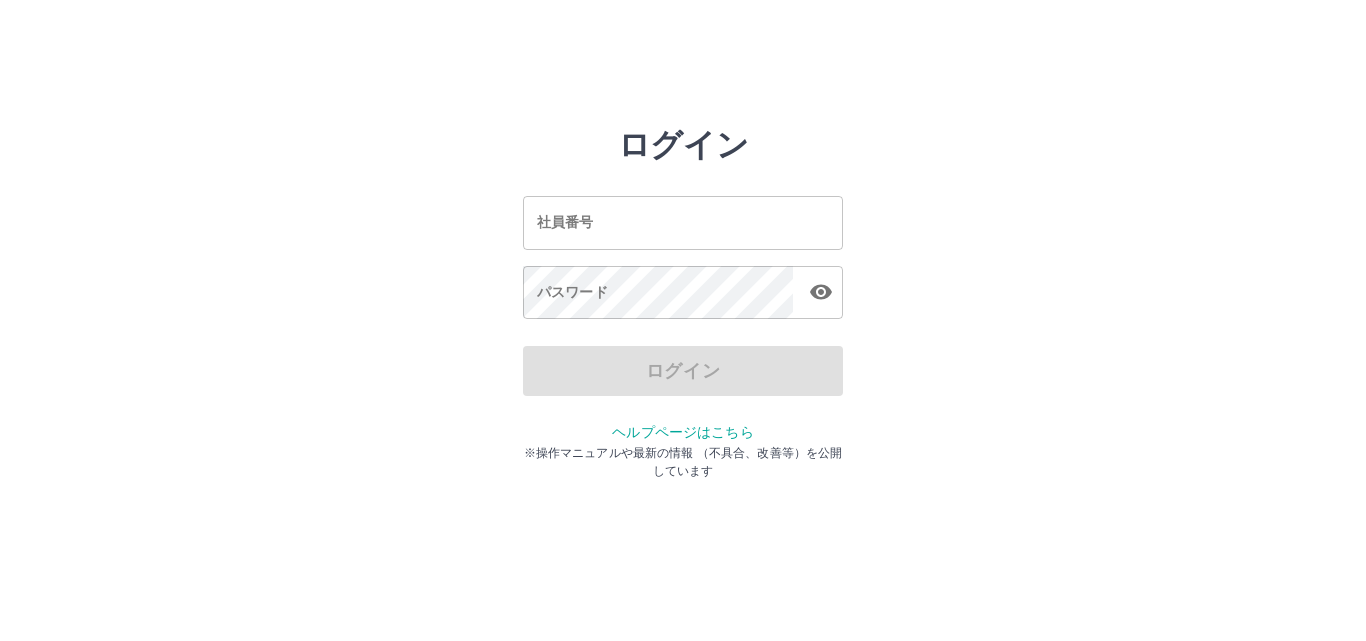 scroll, scrollTop: 0, scrollLeft: 0, axis: both 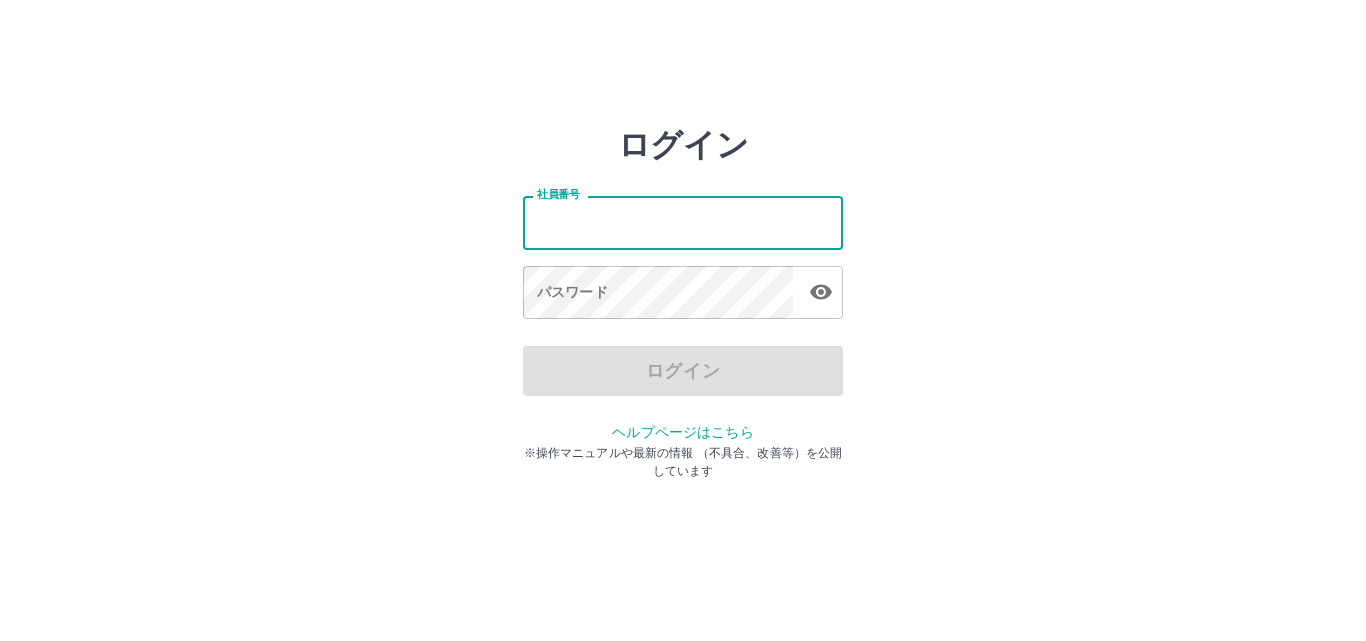 drag, startPoint x: 0, startPoint y: 0, endPoint x: 660, endPoint y: 229, distance: 698.5993 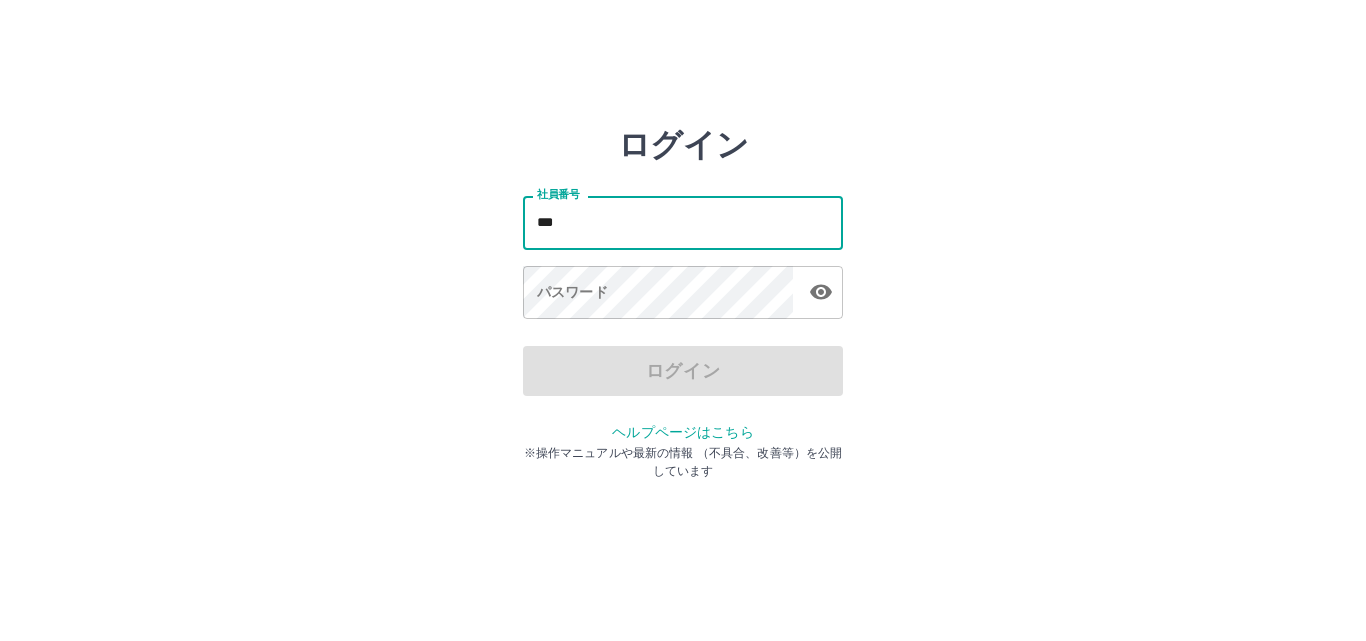 type on "*******" 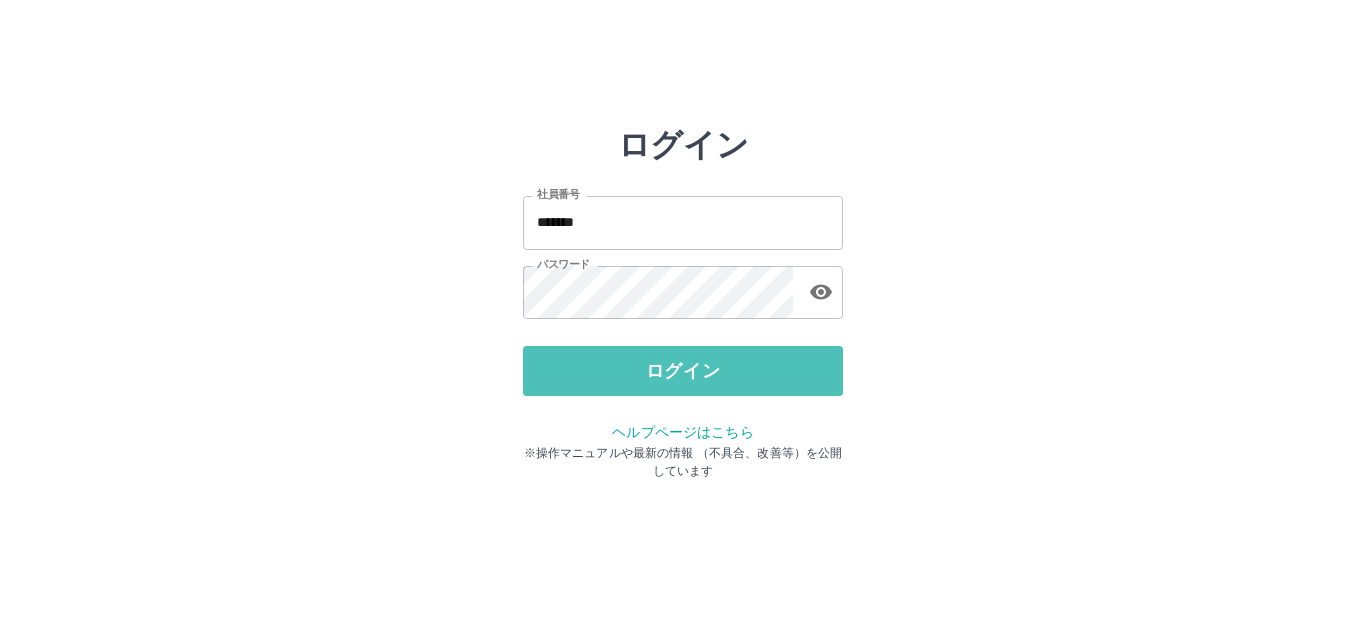 click on "ログイン" at bounding box center [683, 371] 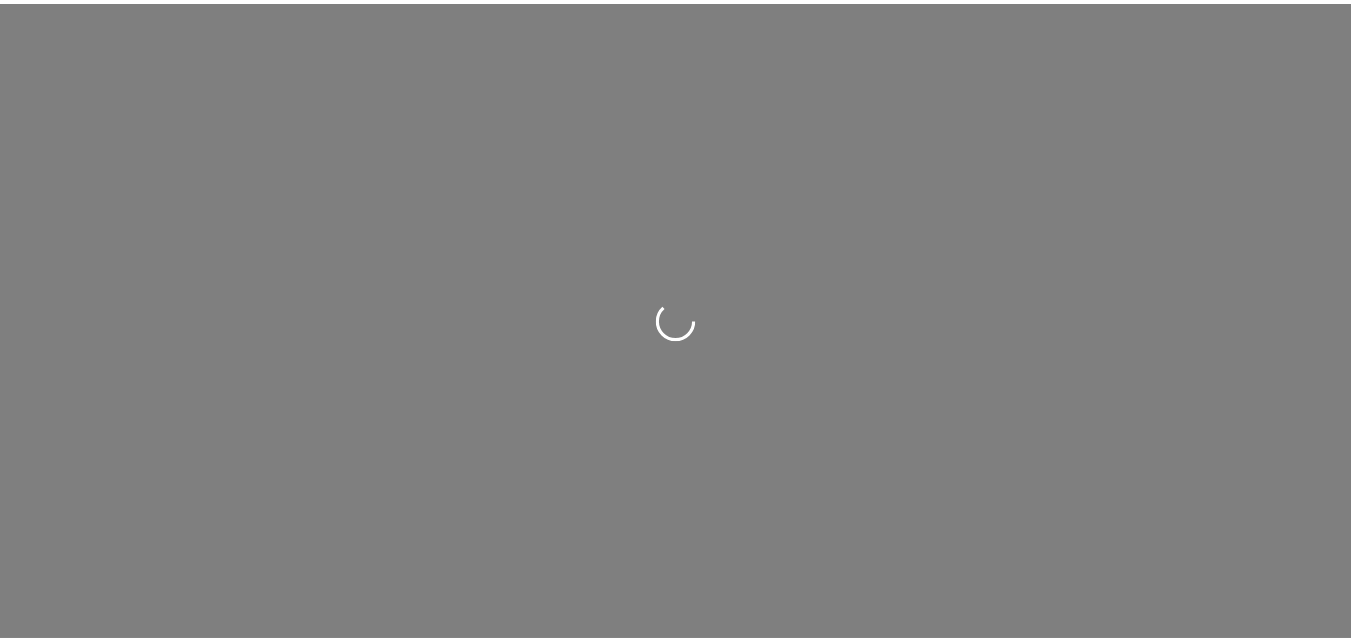 scroll, scrollTop: 0, scrollLeft: 0, axis: both 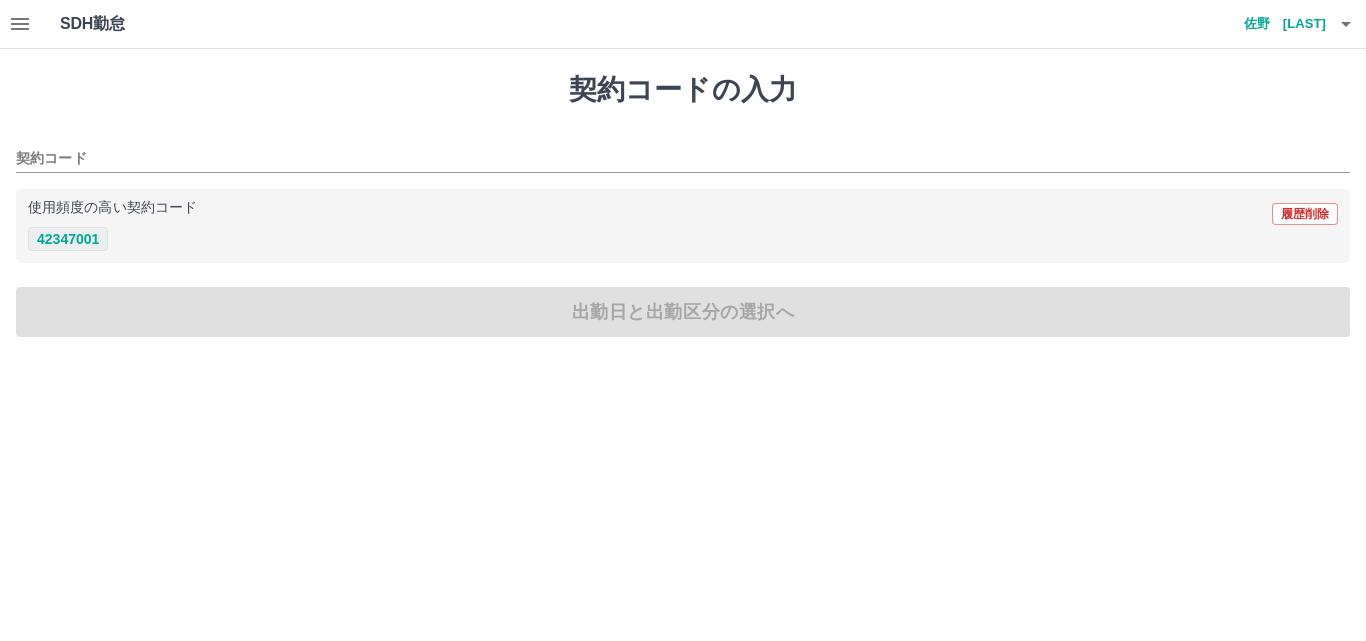 click on "42347001" at bounding box center (68, 239) 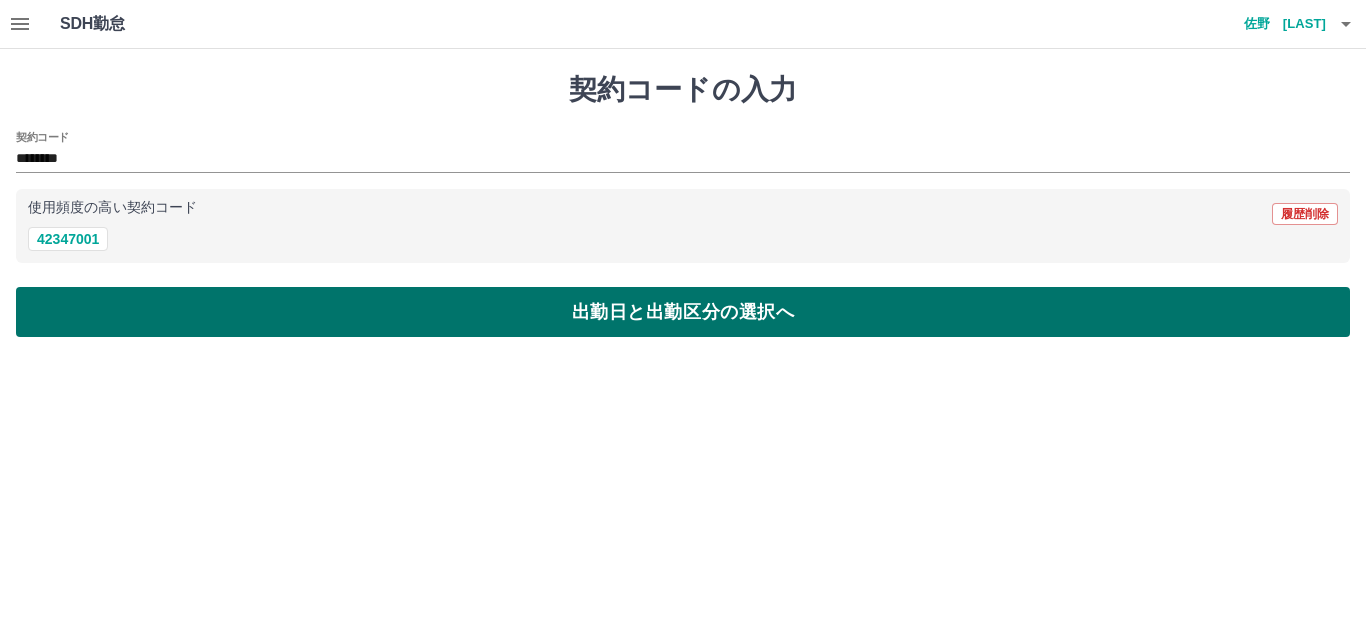 click on "出勤日と出勤区分の選択へ" at bounding box center [683, 312] 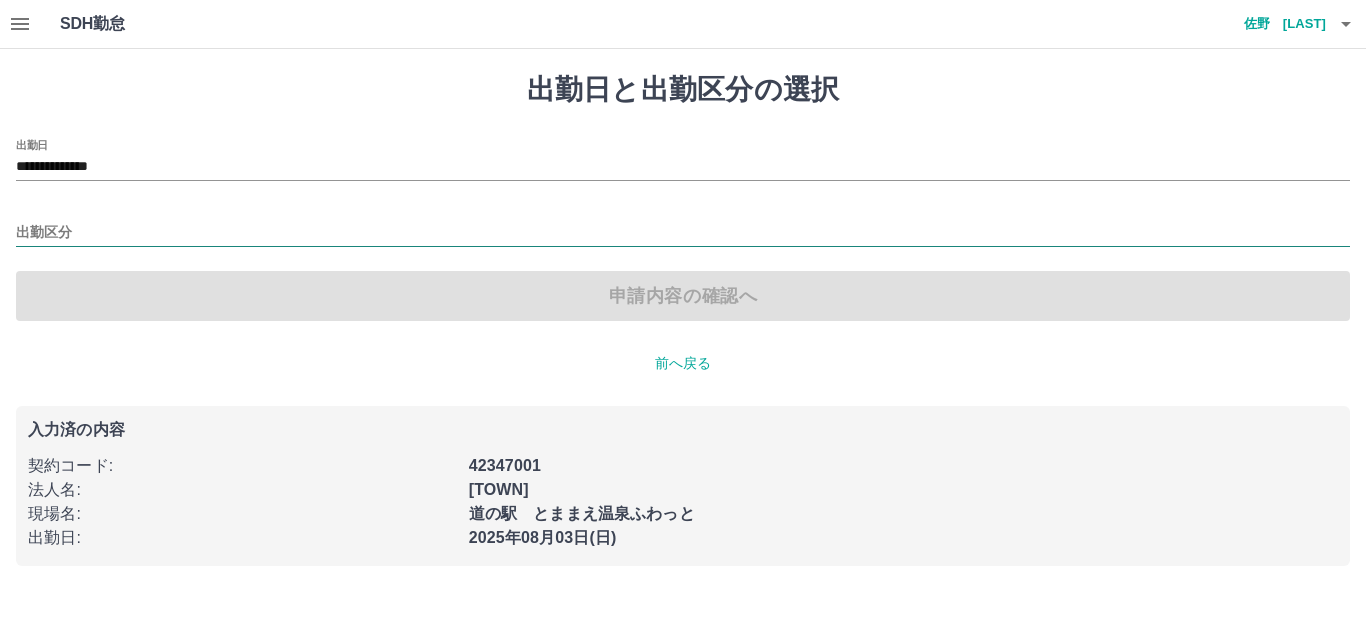 click on "出勤区分" at bounding box center (683, 233) 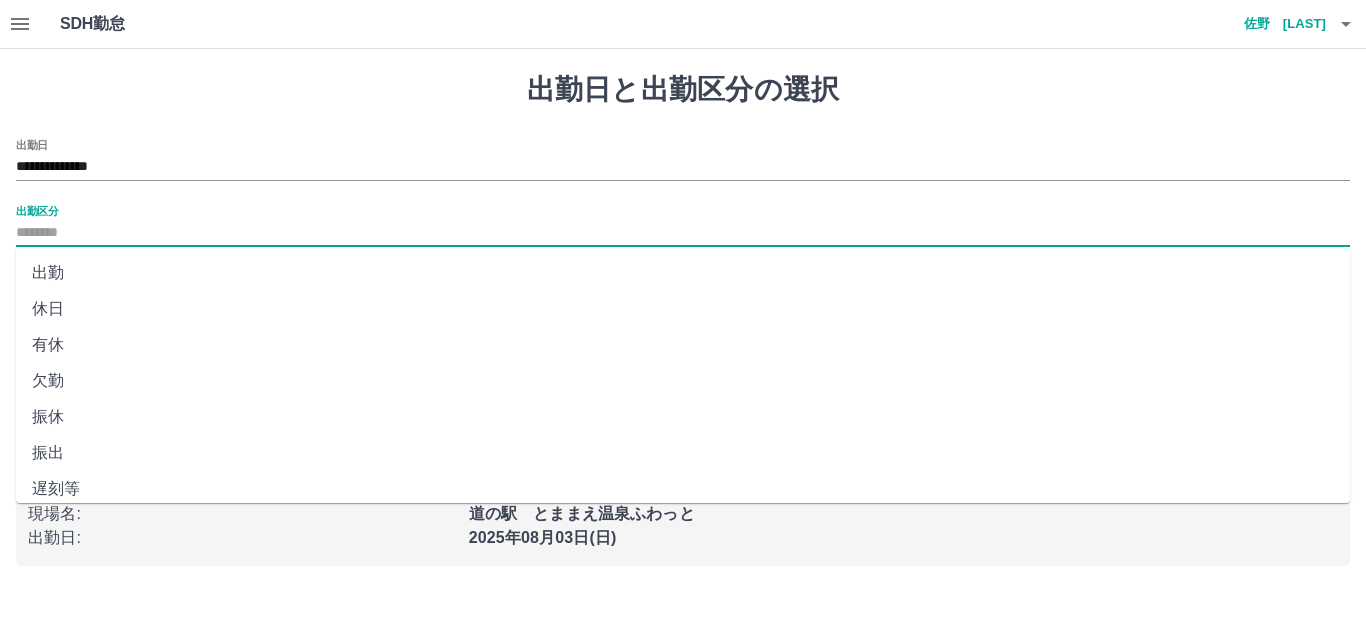 click on "出勤" at bounding box center (683, 273) 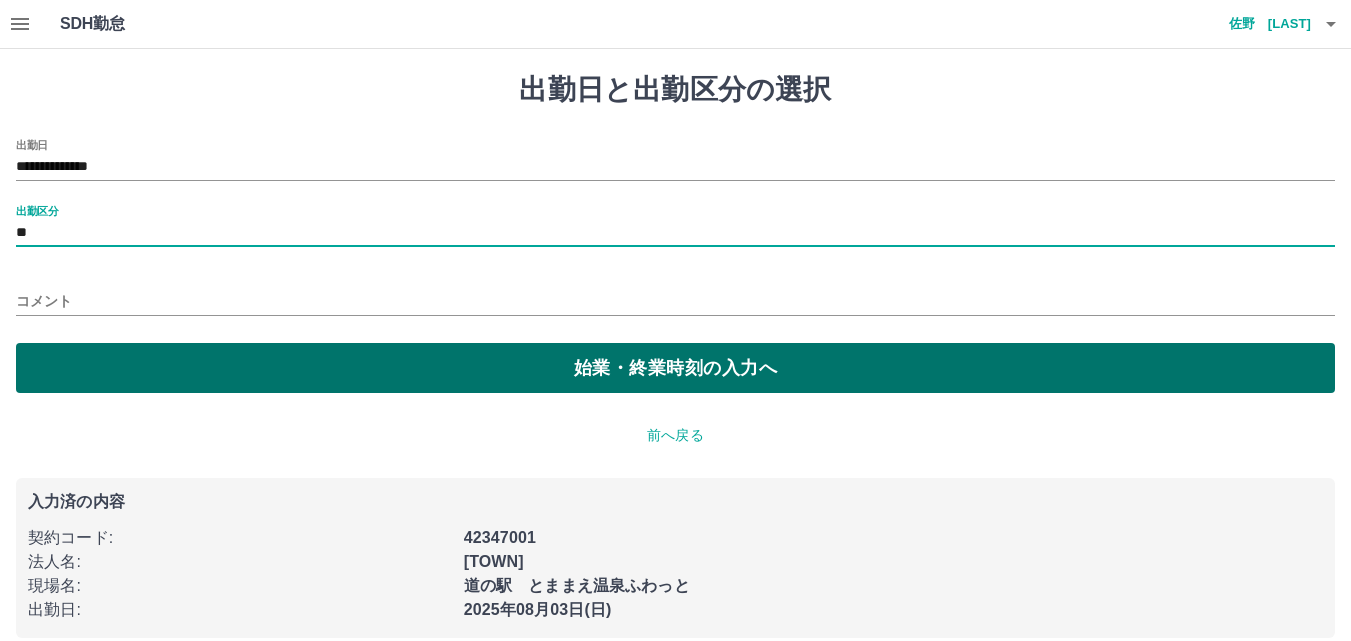 click on "始業・終業時刻の入力へ" at bounding box center (675, 368) 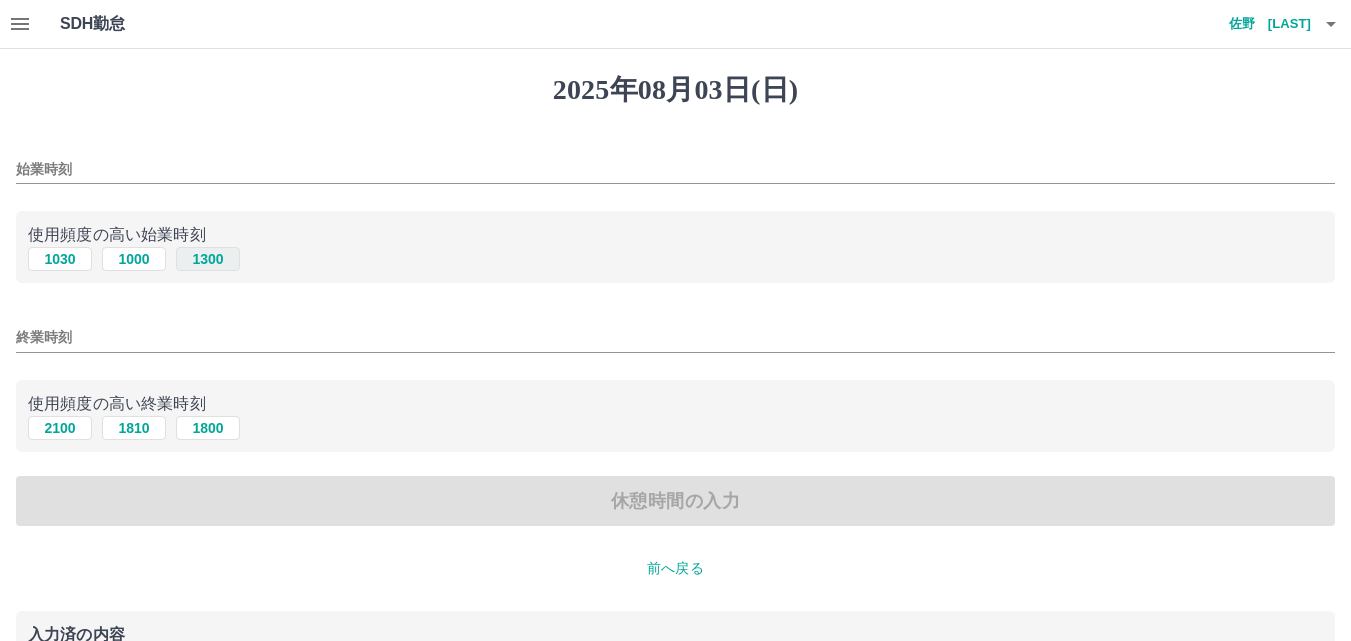 click on "1300" at bounding box center [208, 259] 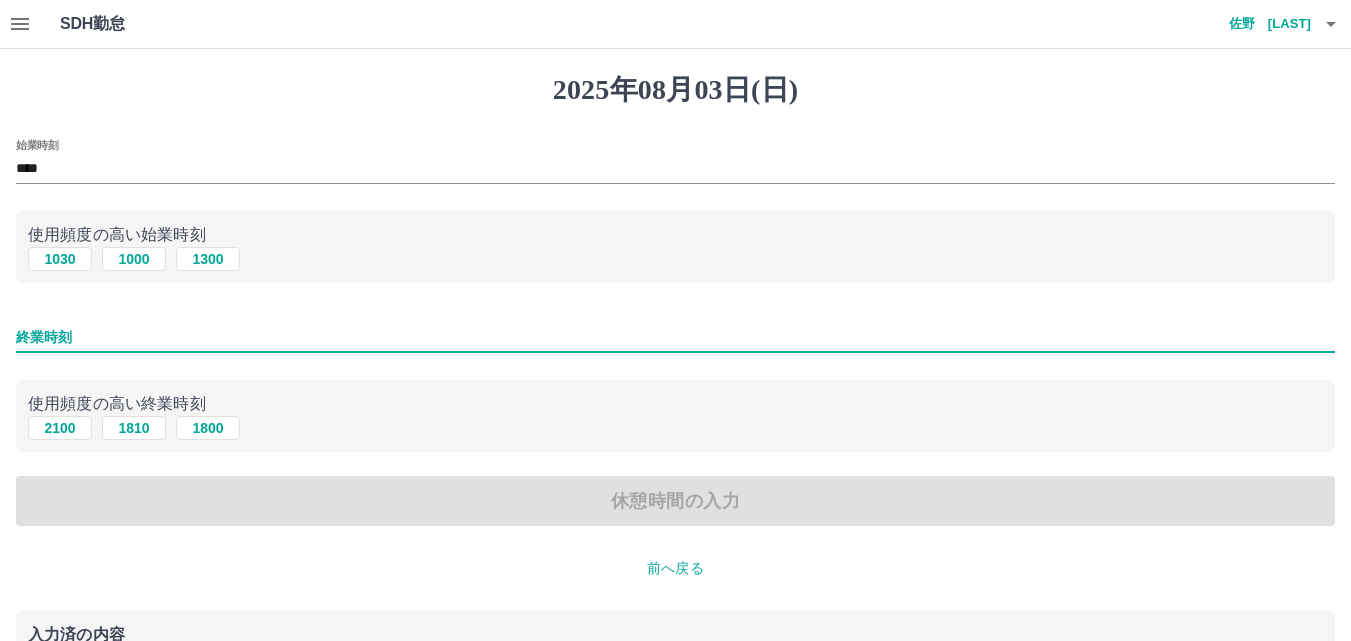 click on "終業時刻" at bounding box center (675, 337) 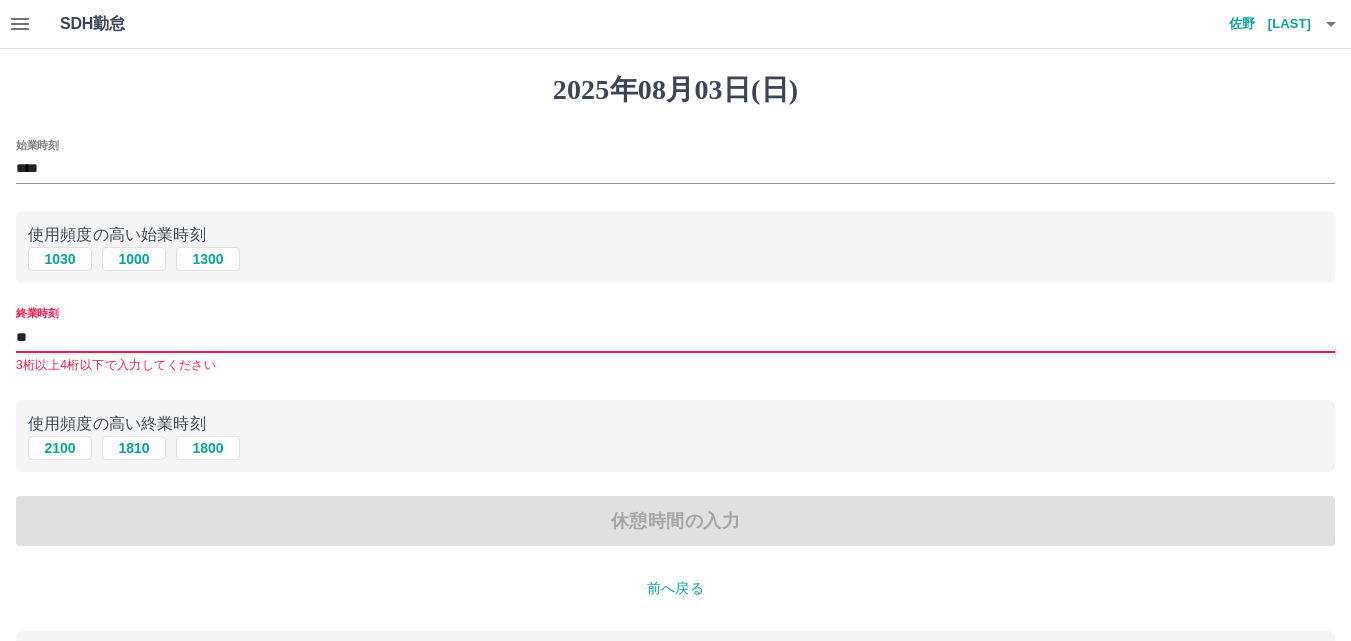 type on "****" 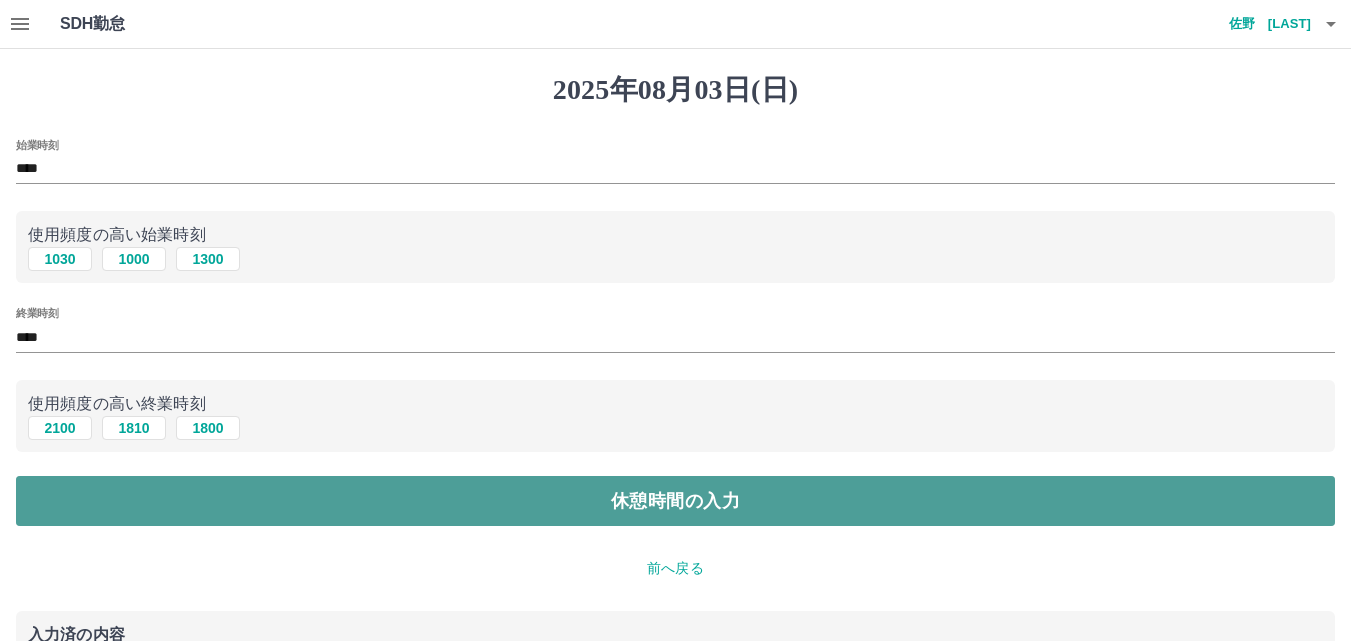 click on "休憩時間の入力" at bounding box center (675, 501) 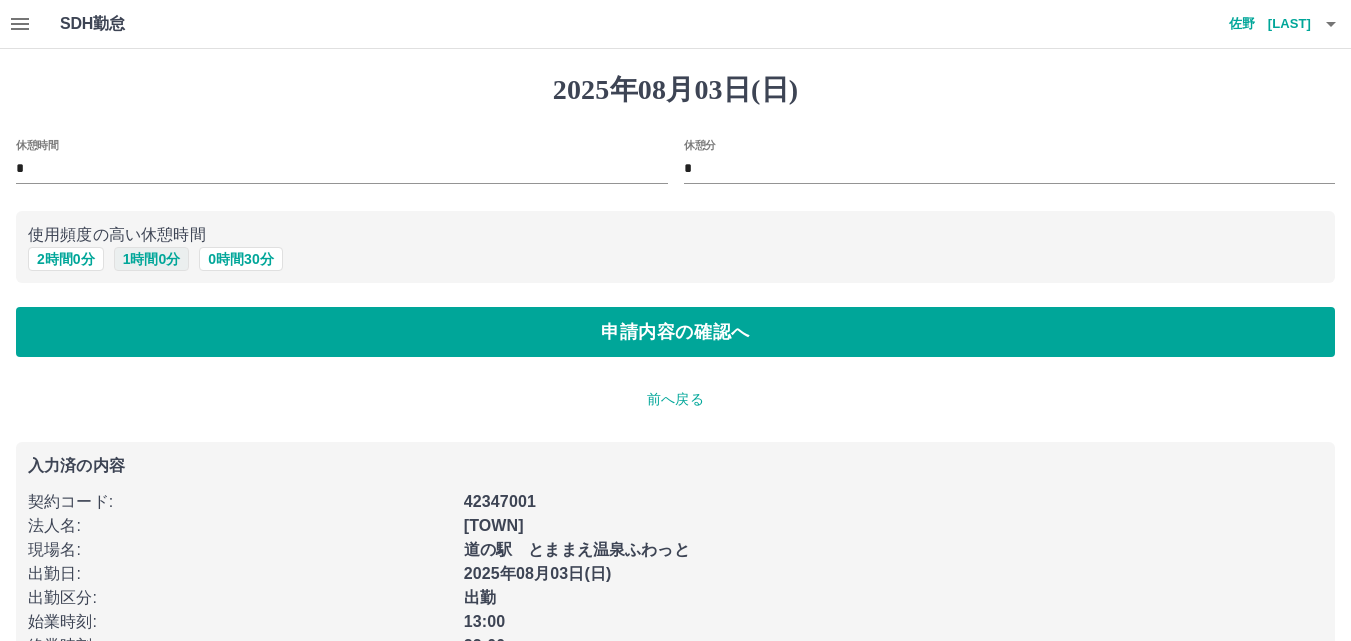 click on "1 時間 0 分" at bounding box center (152, 259) 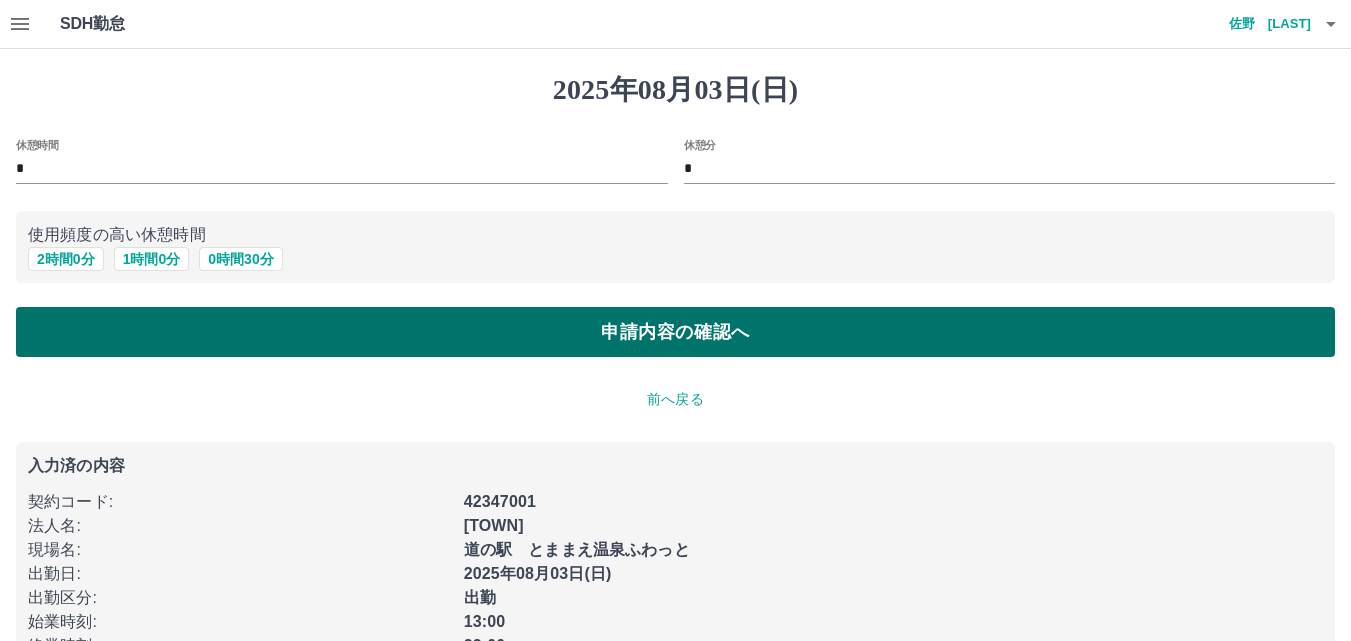 click on "申請内容の確認へ" at bounding box center [675, 332] 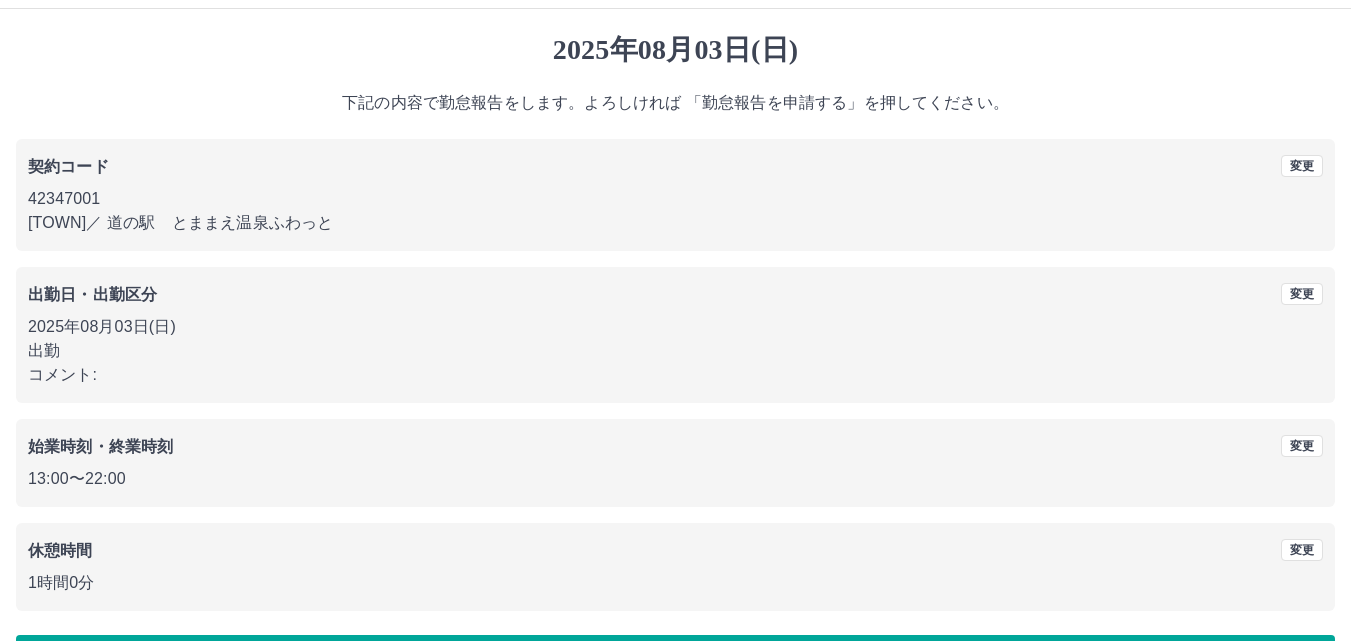 scroll, scrollTop: 108, scrollLeft: 0, axis: vertical 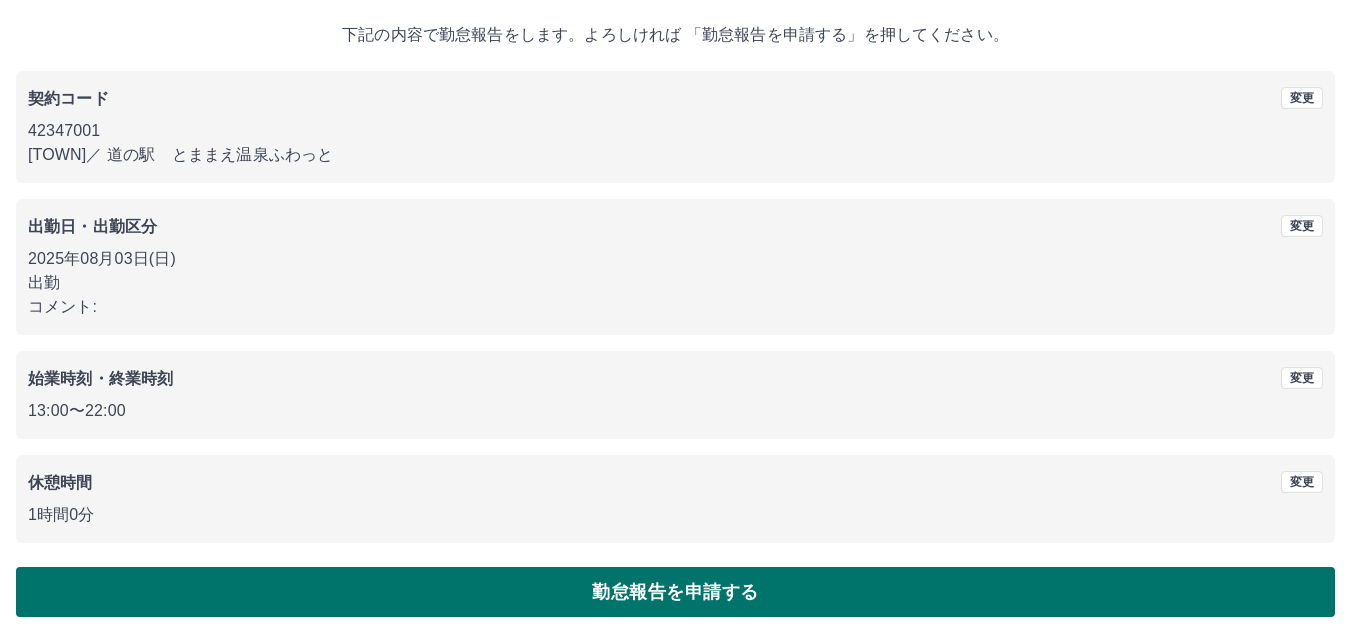 click on "勤怠報告を申請する" at bounding box center (675, 592) 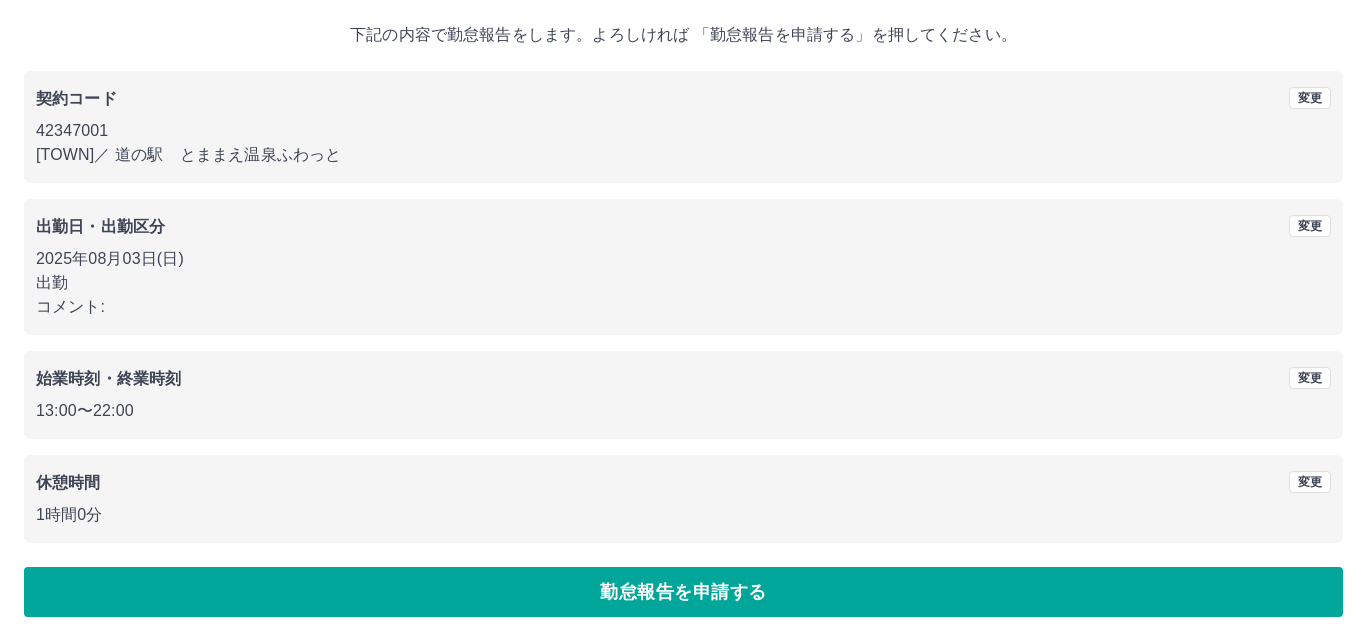 scroll, scrollTop: 0, scrollLeft: 0, axis: both 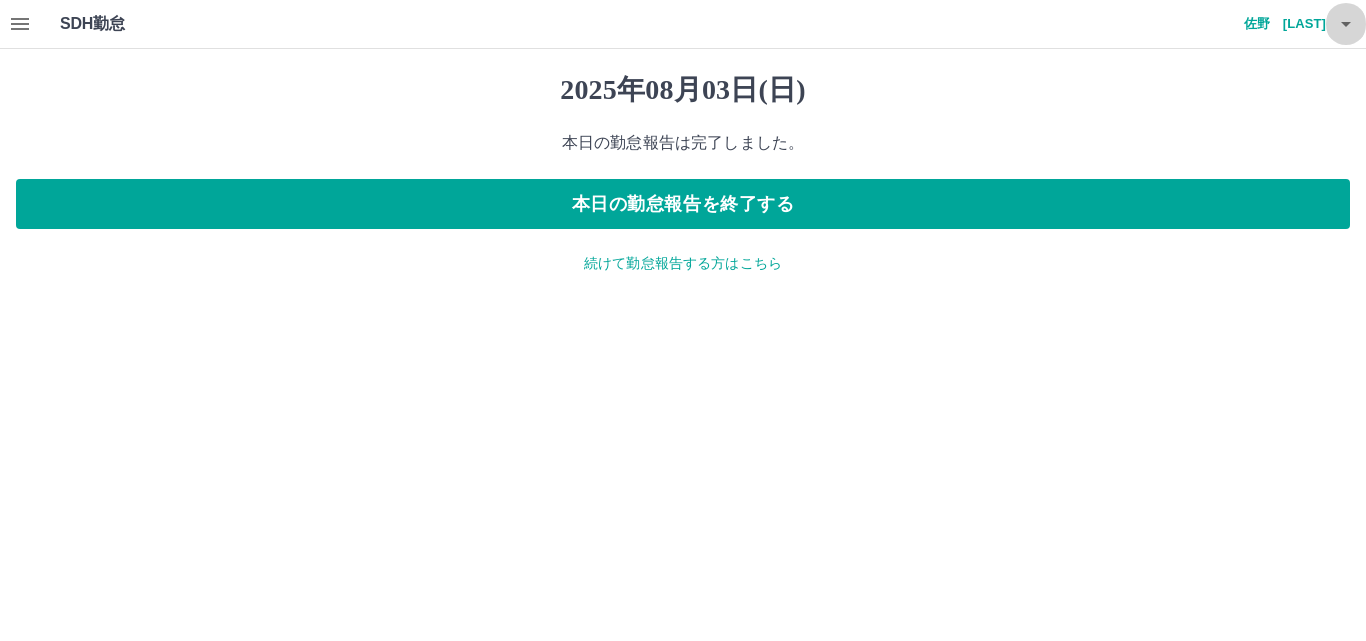 click 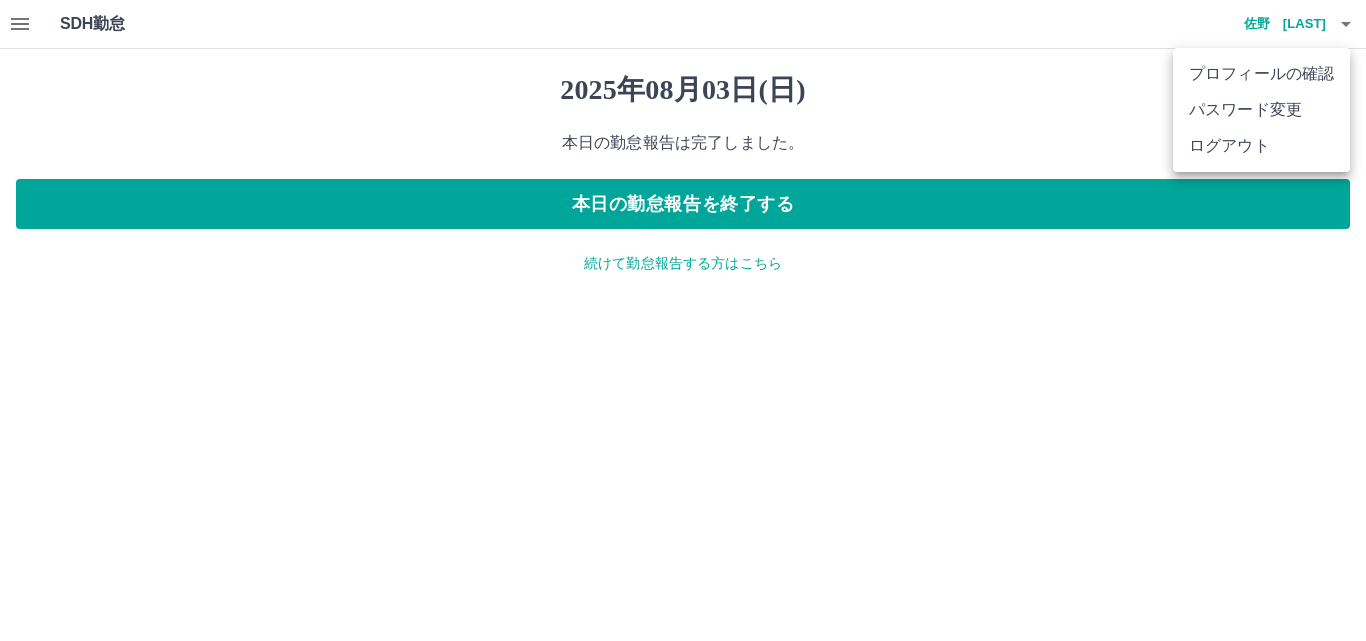 click on "ログアウト" at bounding box center [1261, 146] 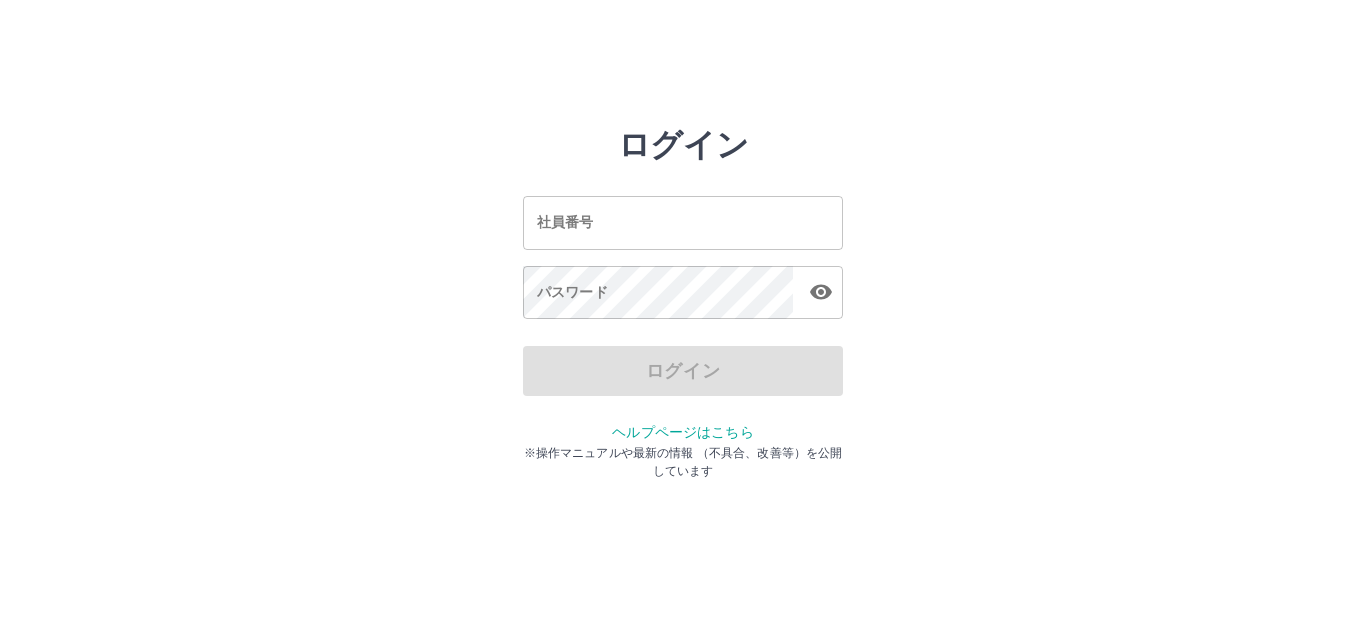scroll, scrollTop: 0, scrollLeft: 0, axis: both 